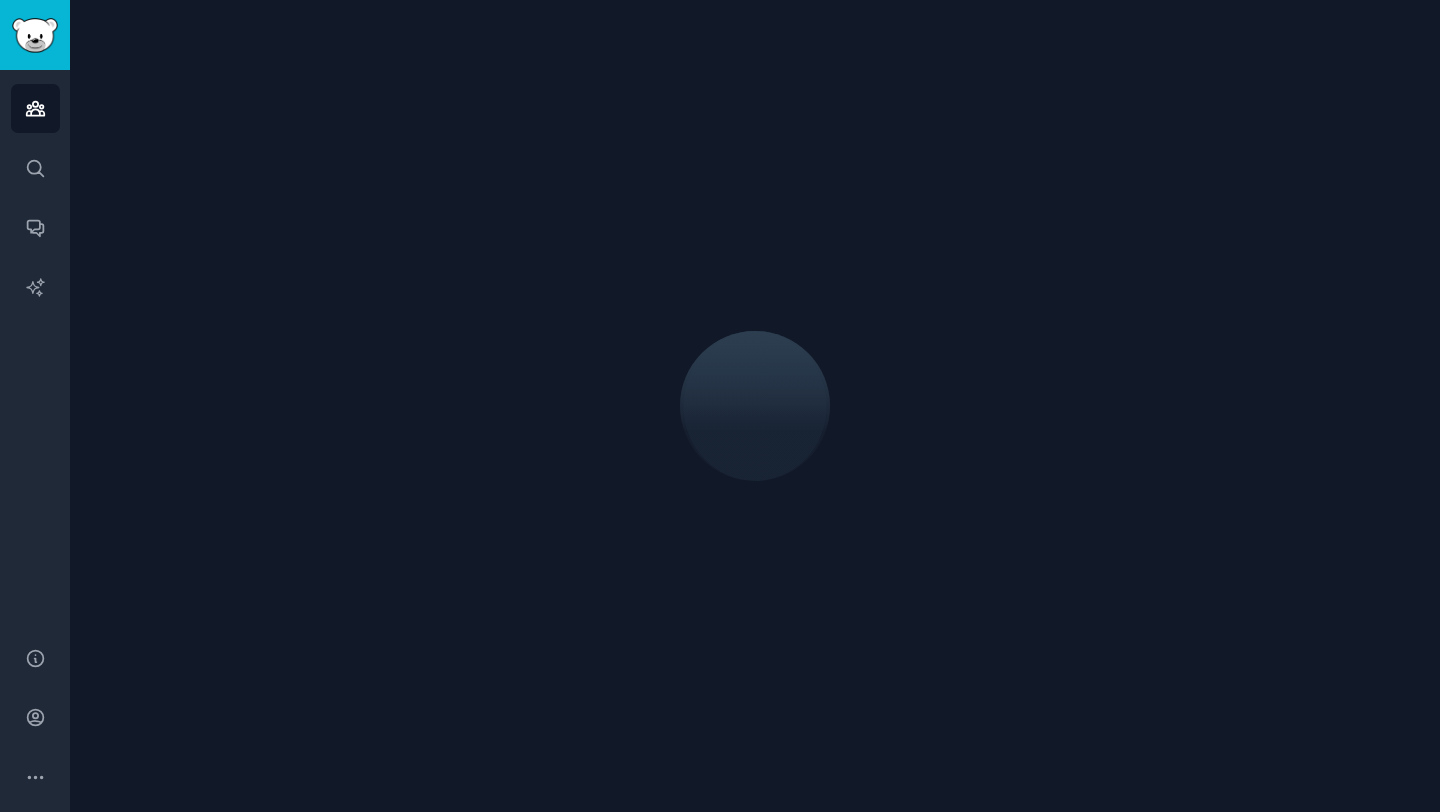 scroll, scrollTop: 0, scrollLeft: 0, axis: both 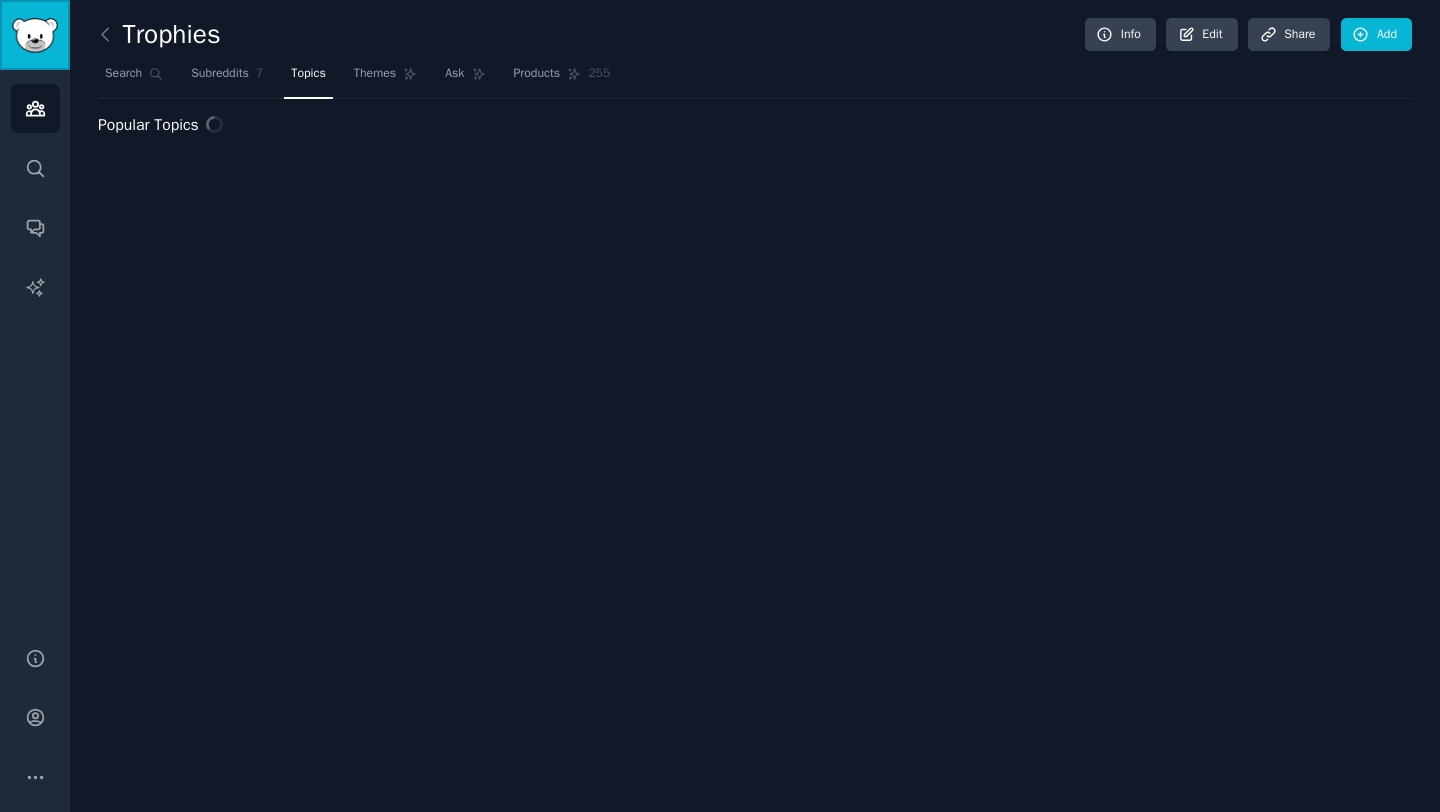click at bounding box center [35, 35] 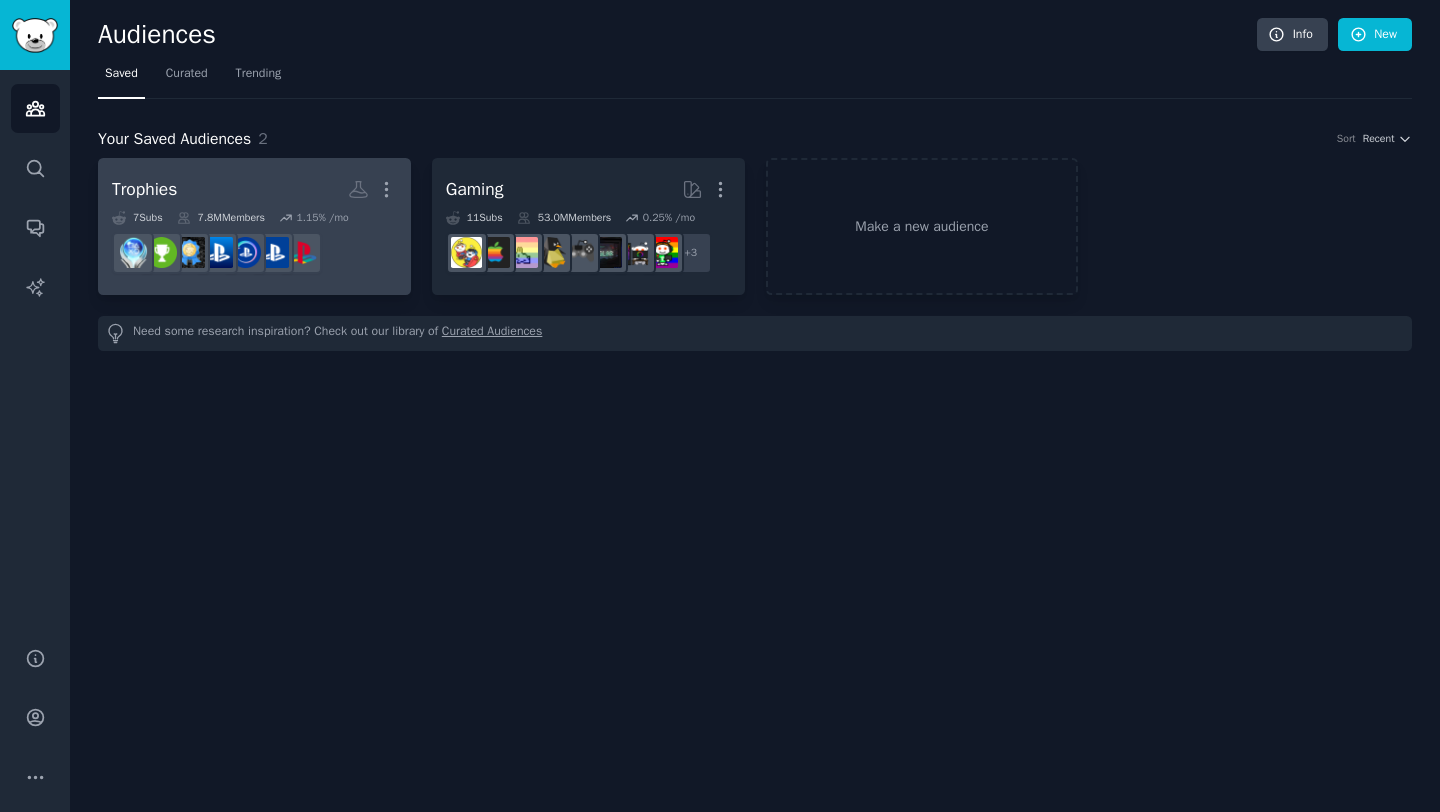 click on "Trophies Custom Audience More" at bounding box center (254, 189) 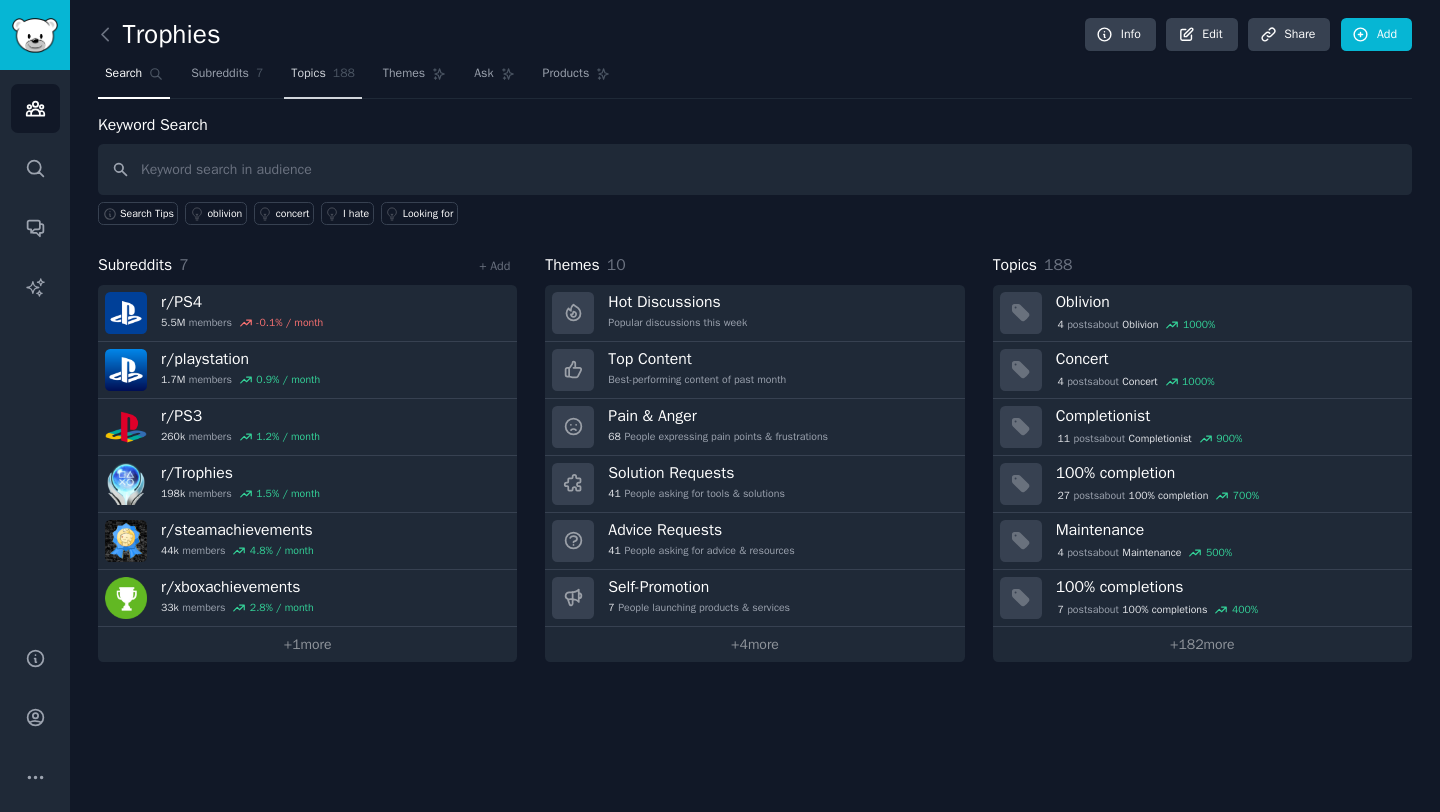 click on "Topics" at bounding box center (308, 74) 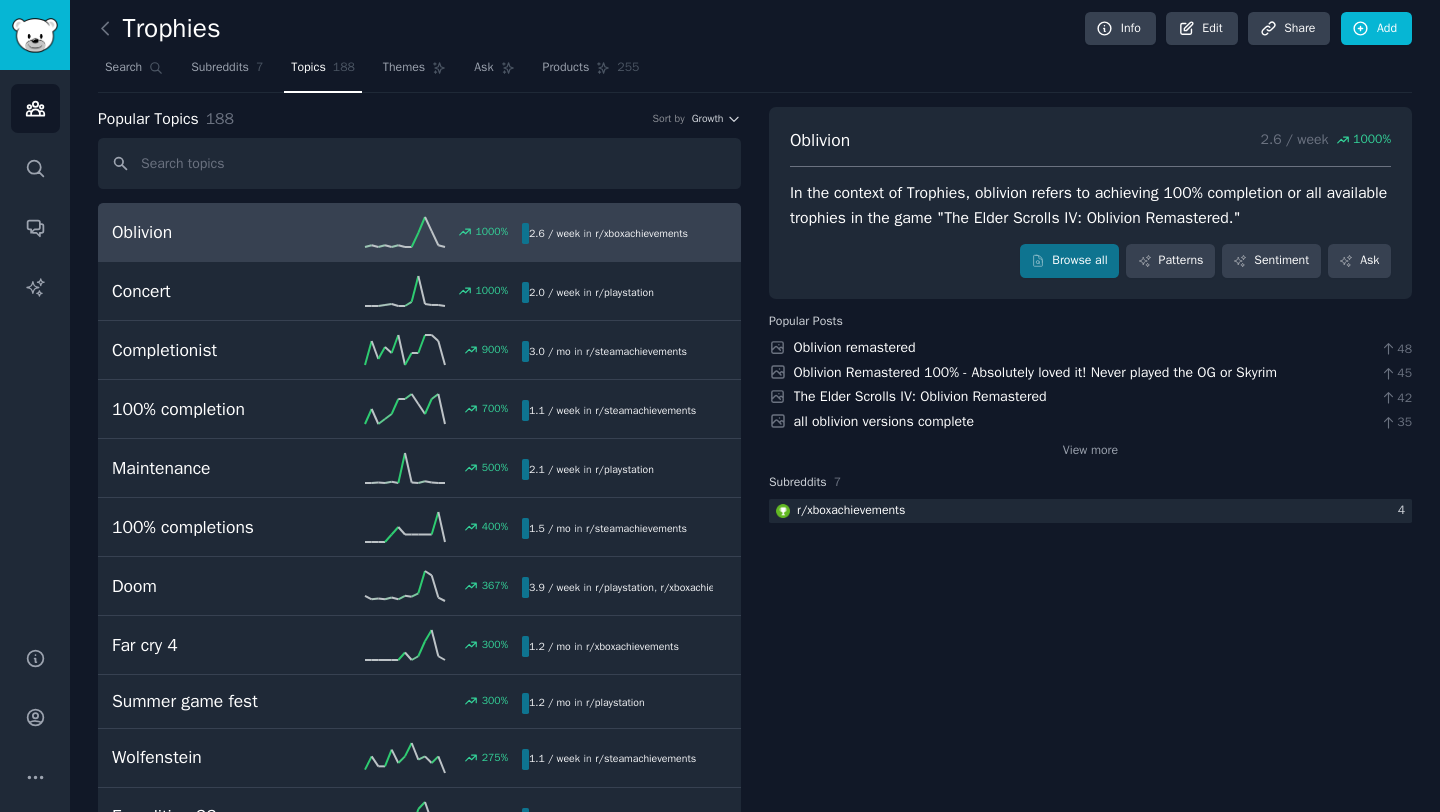 scroll, scrollTop: 0, scrollLeft: 0, axis: both 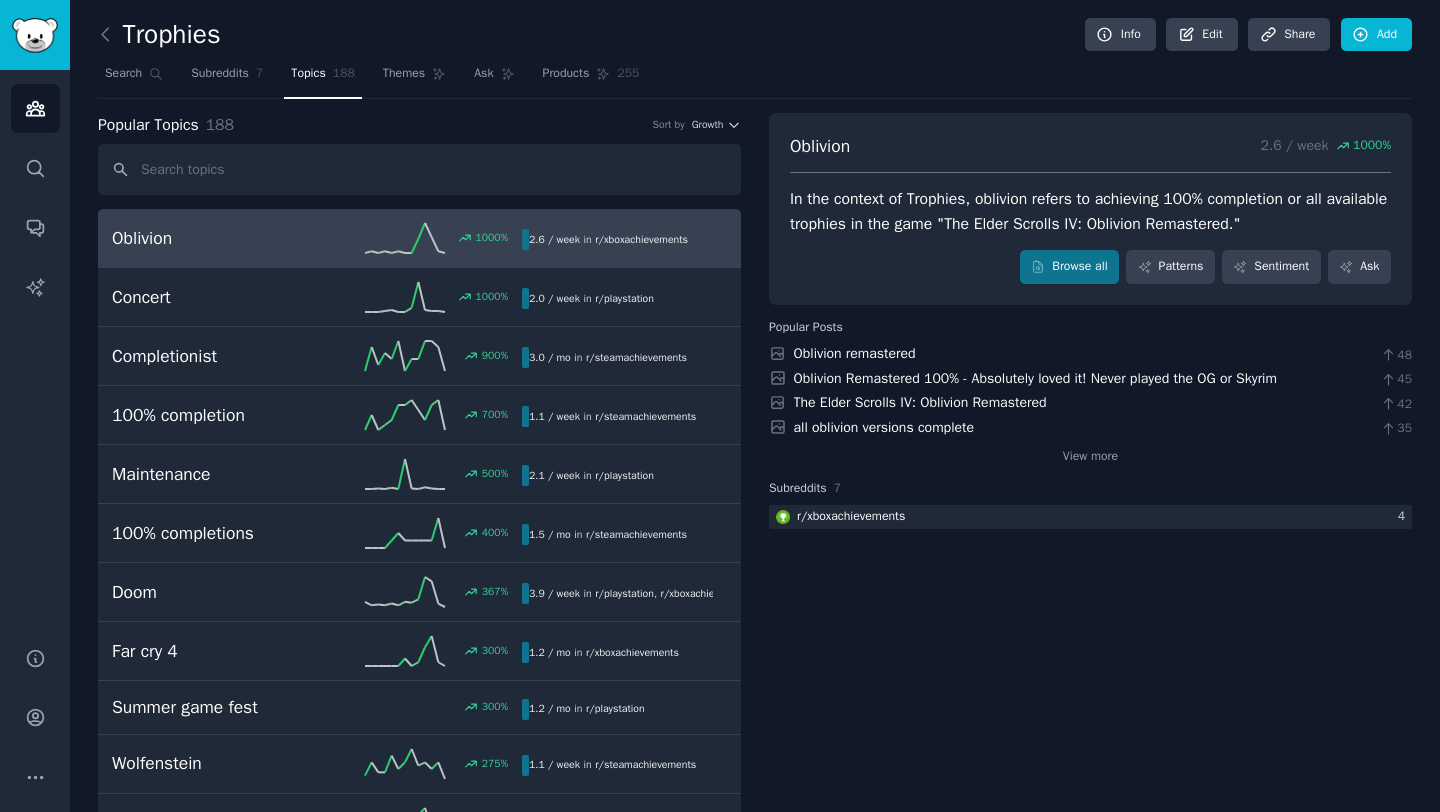 click on "Popular Topics 188 Sort by Growth" at bounding box center (419, 125) 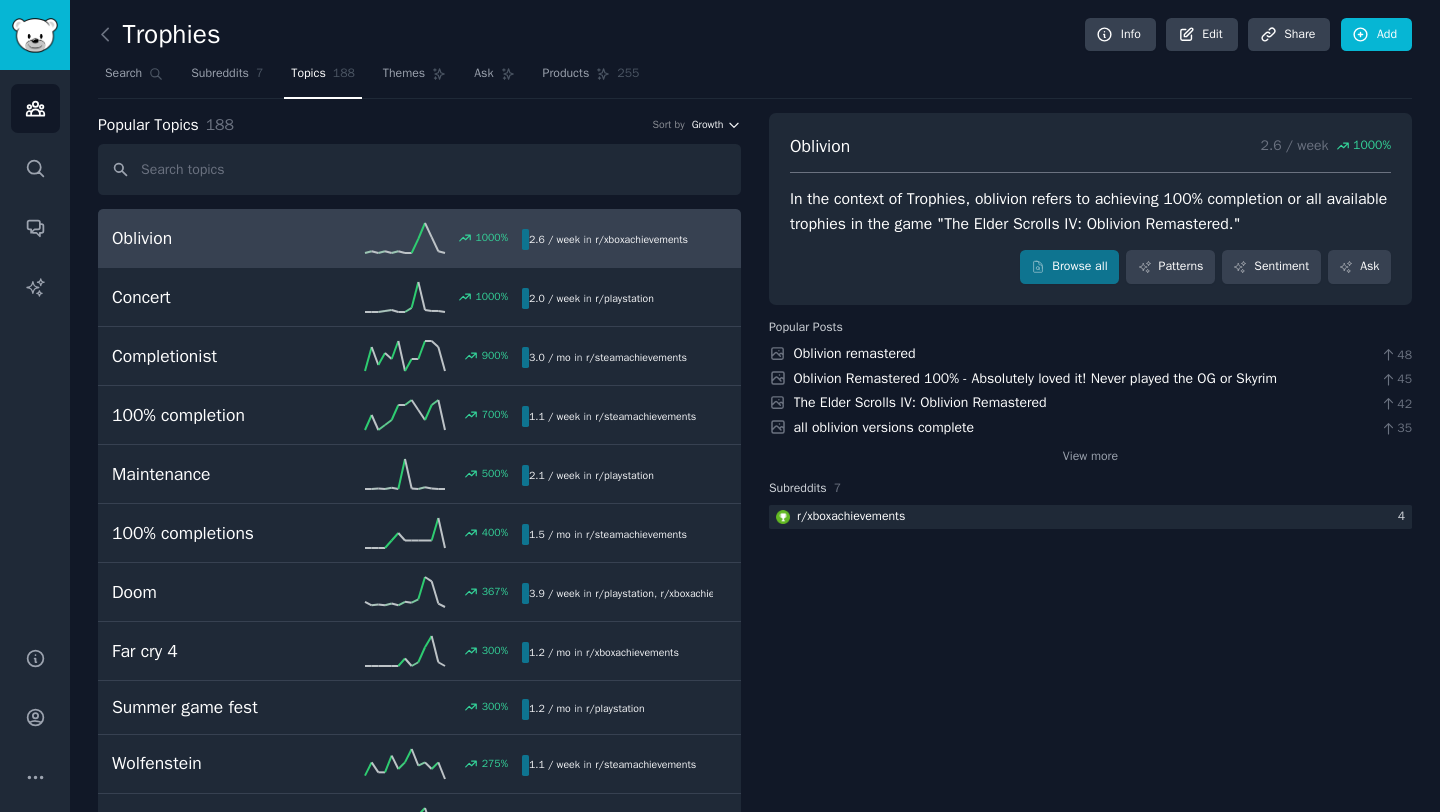click on "Growth" at bounding box center (708, 125) 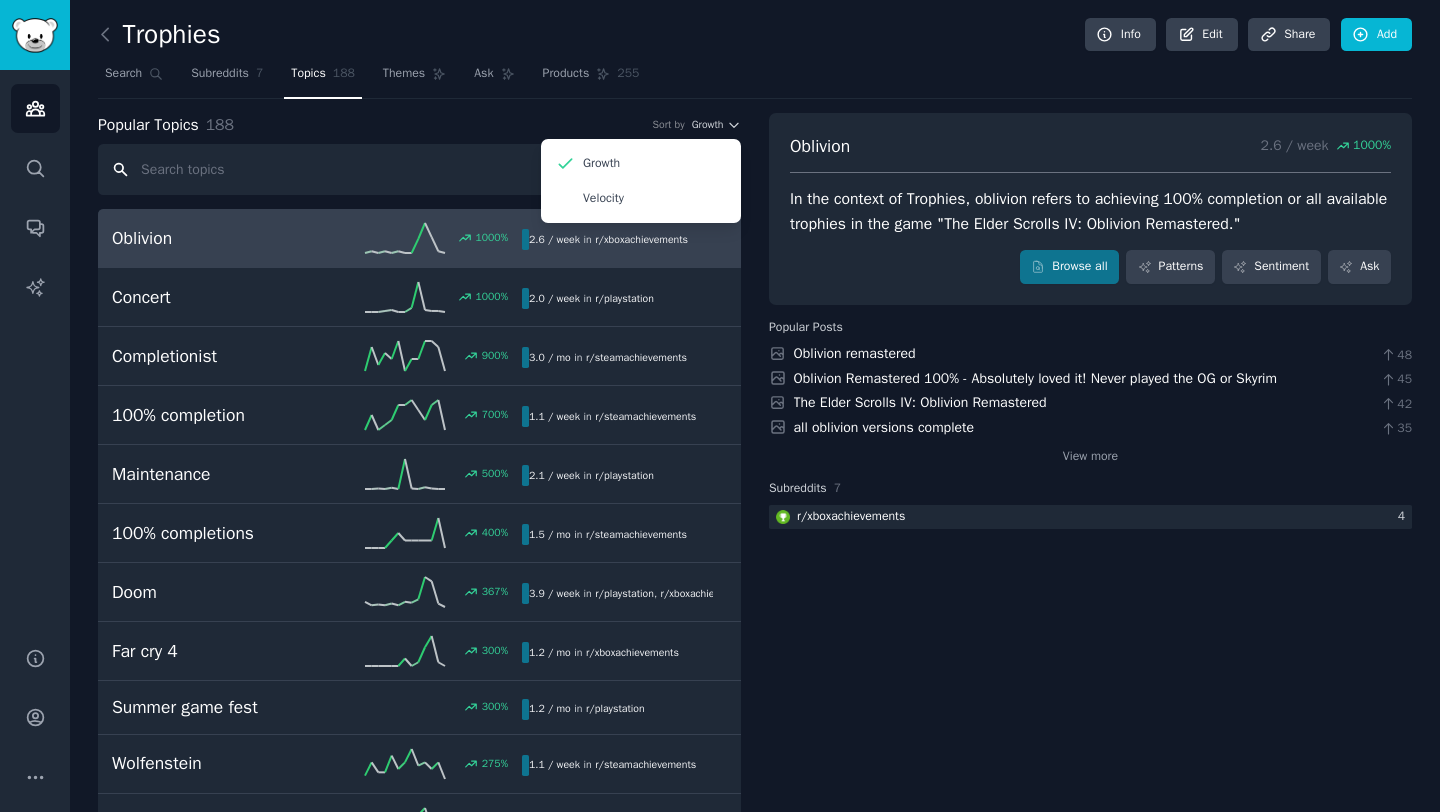click at bounding box center [419, 169] 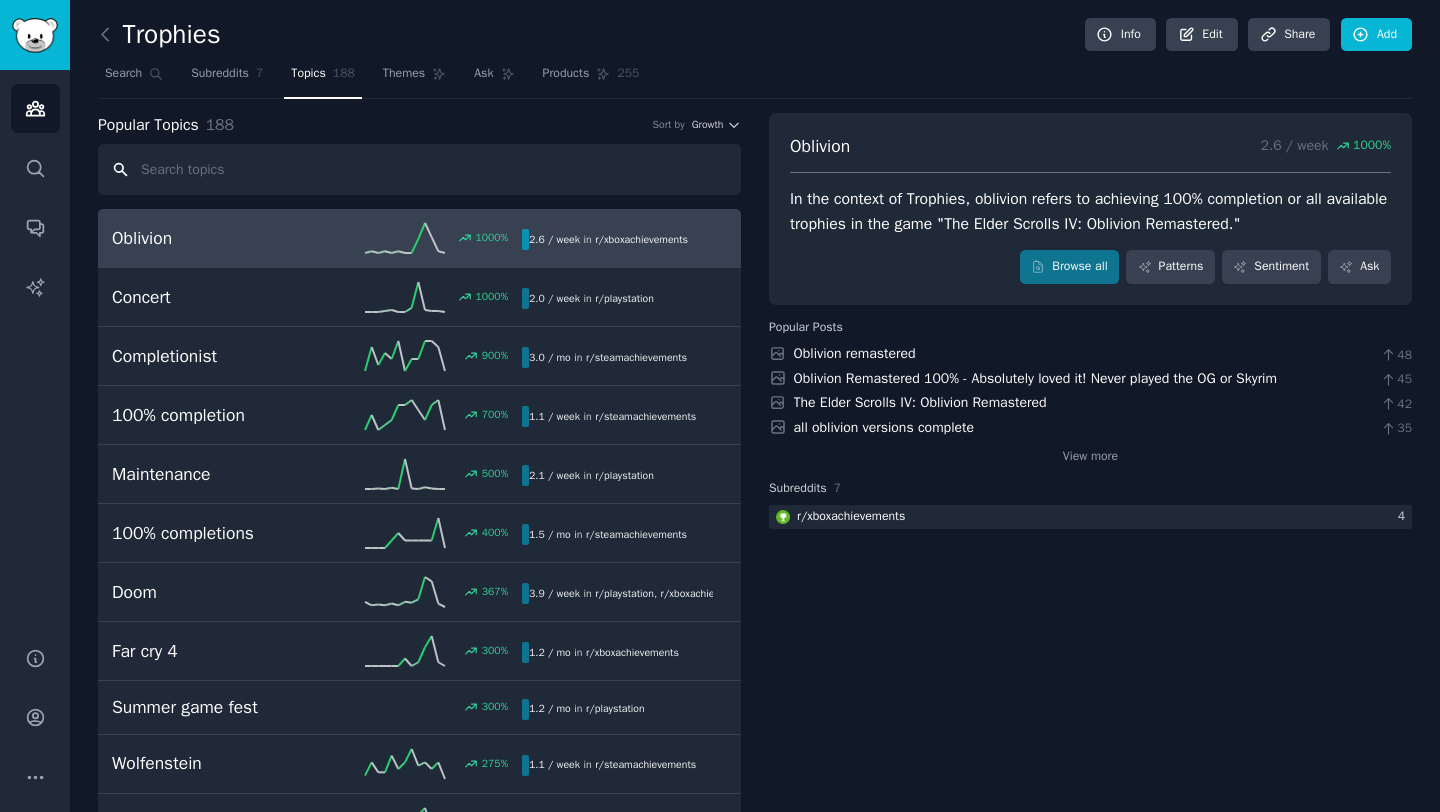 scroll, scrollTop: 70, scrollLeft: 0, axis: vertical 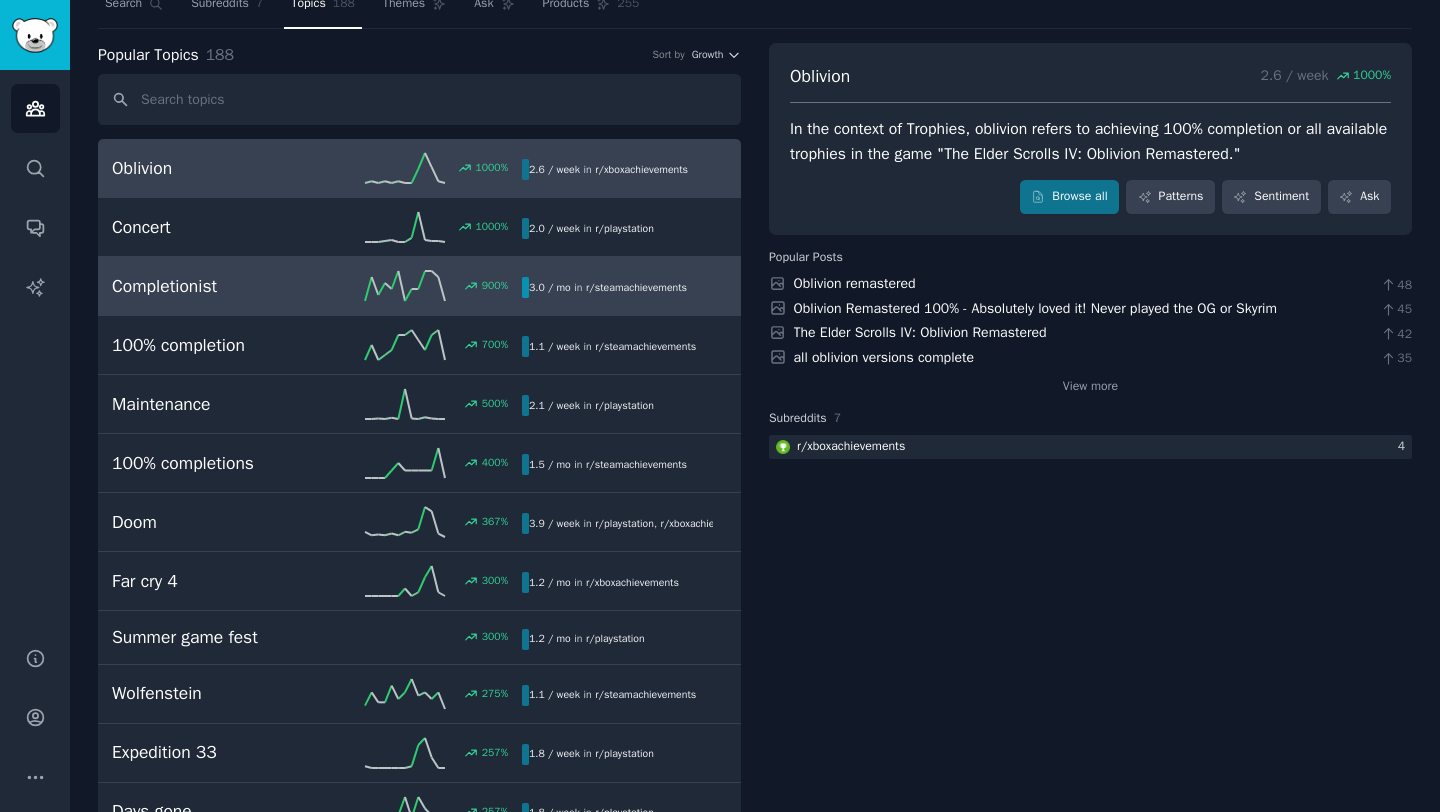 click on "3.0 / mo  in    r/ steamachievements" at bounding box center [608, 287] 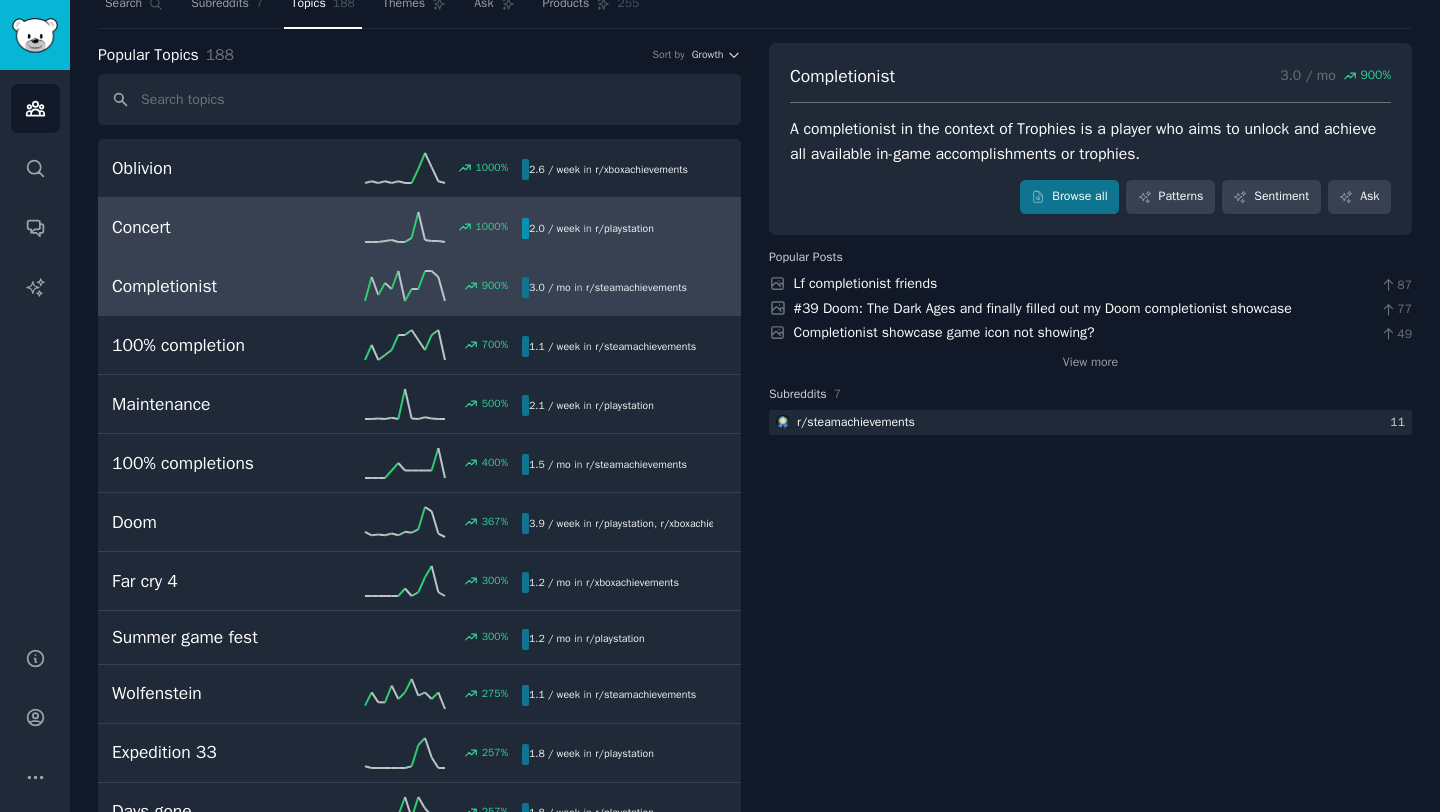 click on "2.0 / week  in    r/ playstation" at bounding box center [591, 228] 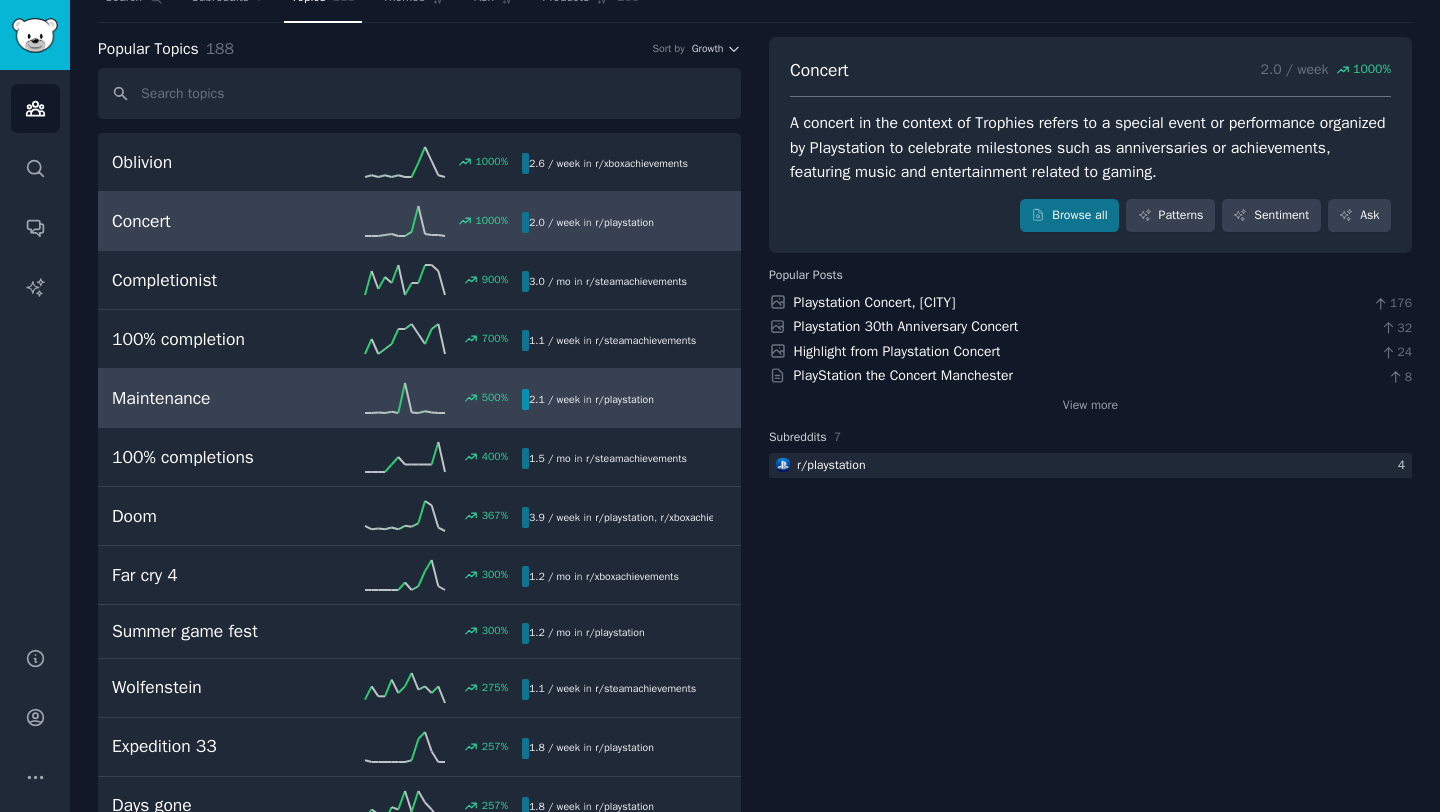 scroll, scrollTop: 0, scrollLeft: 0, axis: both 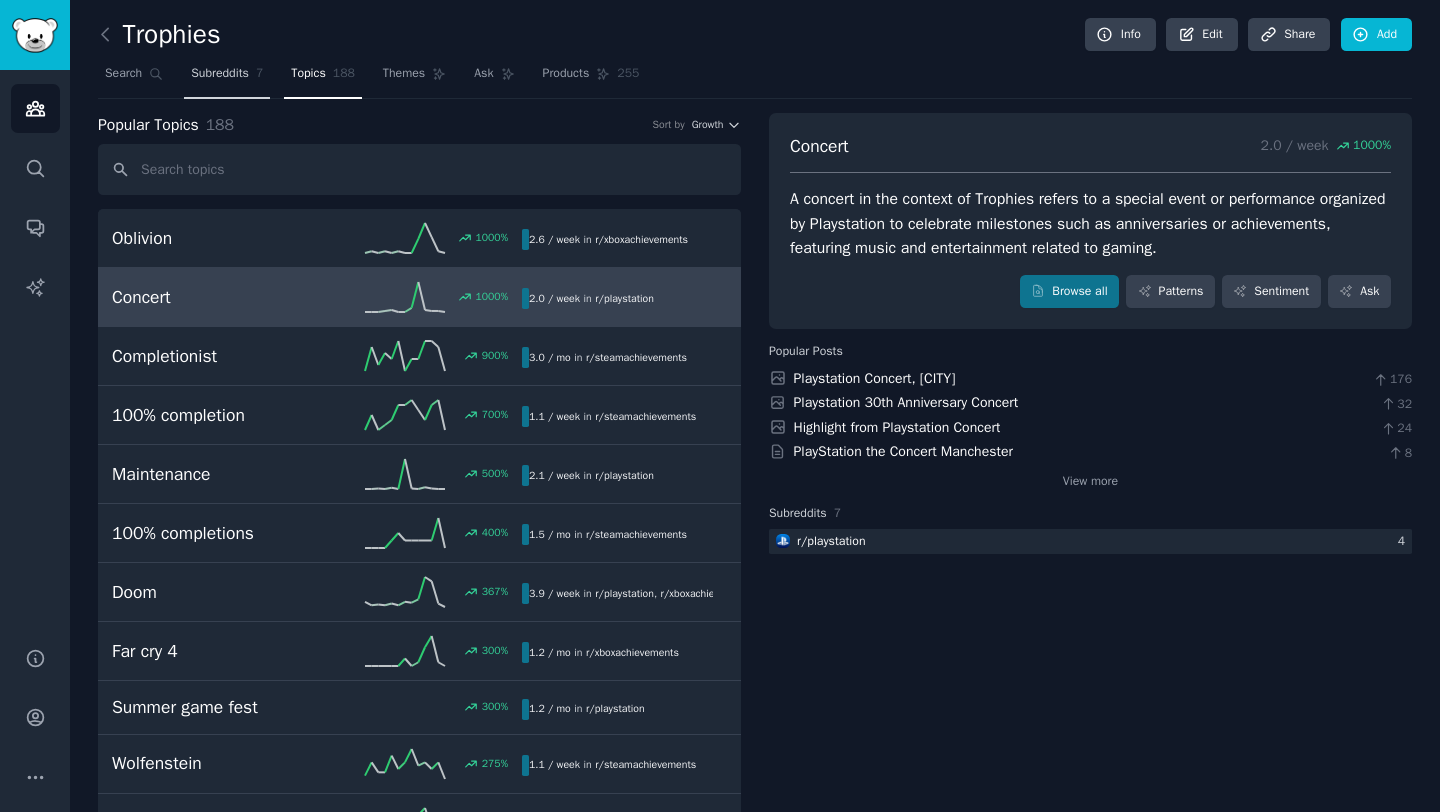 click on "Subreddits" at bounding box center [220, 74] 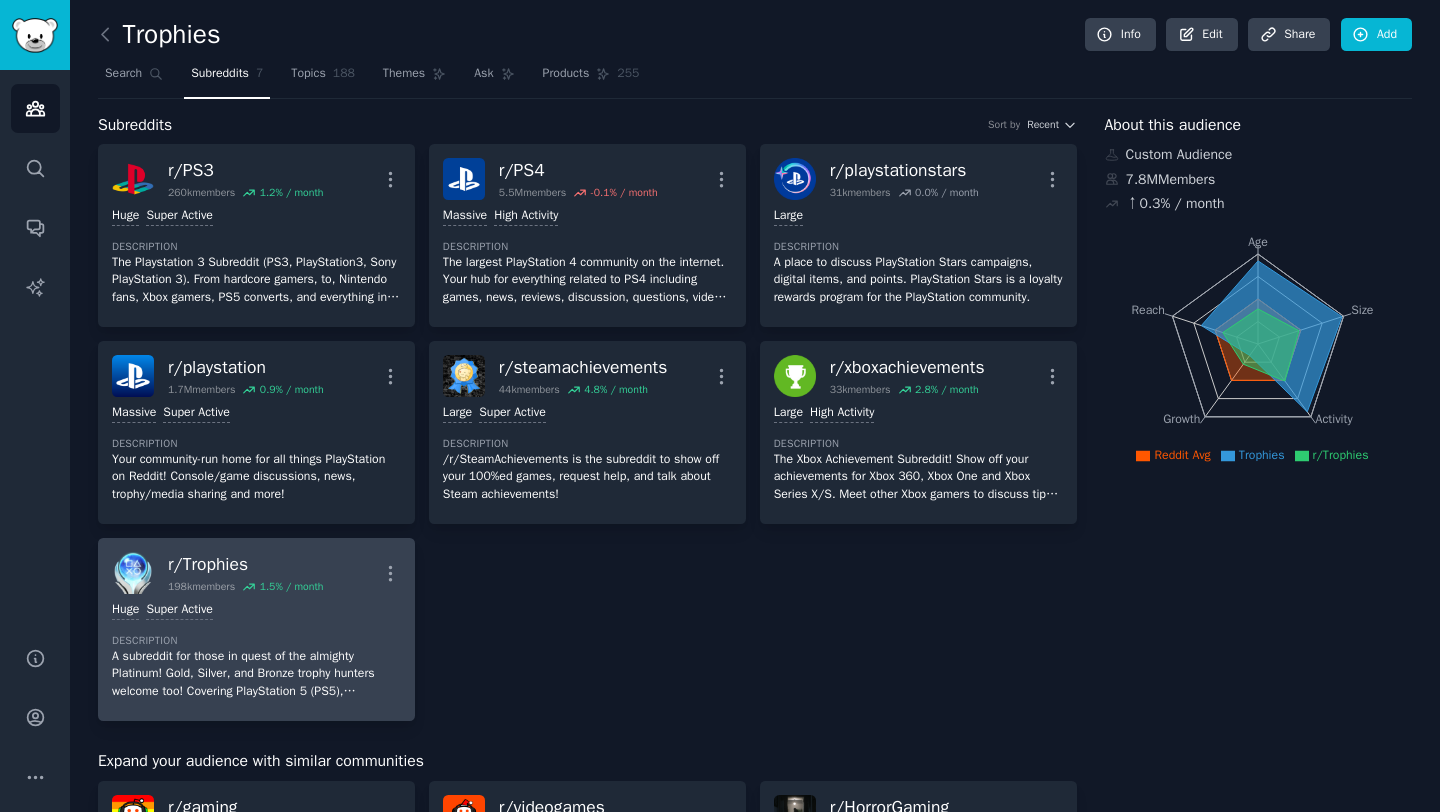 click on "r/ Trophies" at bounding box center (245, 564) 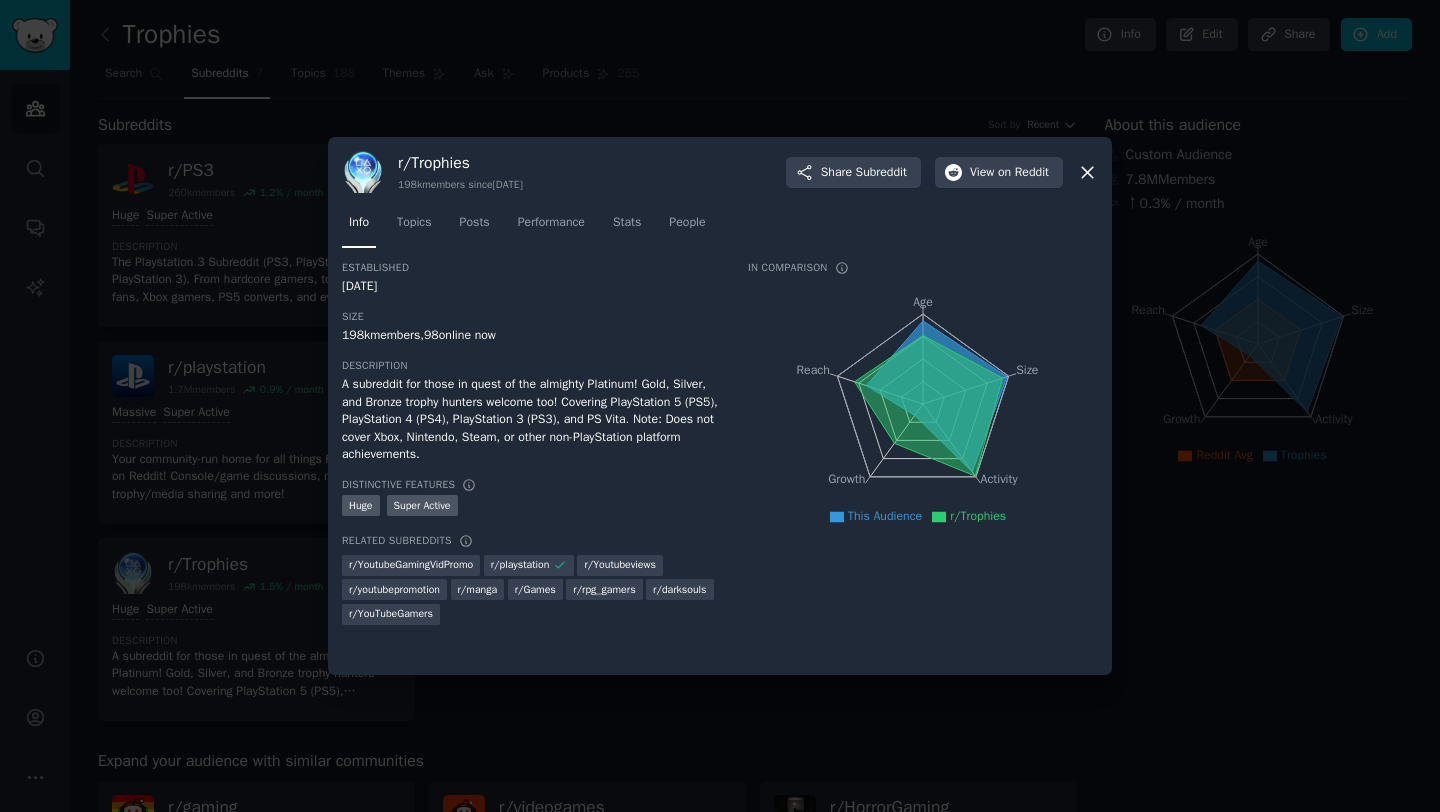 click on "Size" at bounding box center (531, 317) 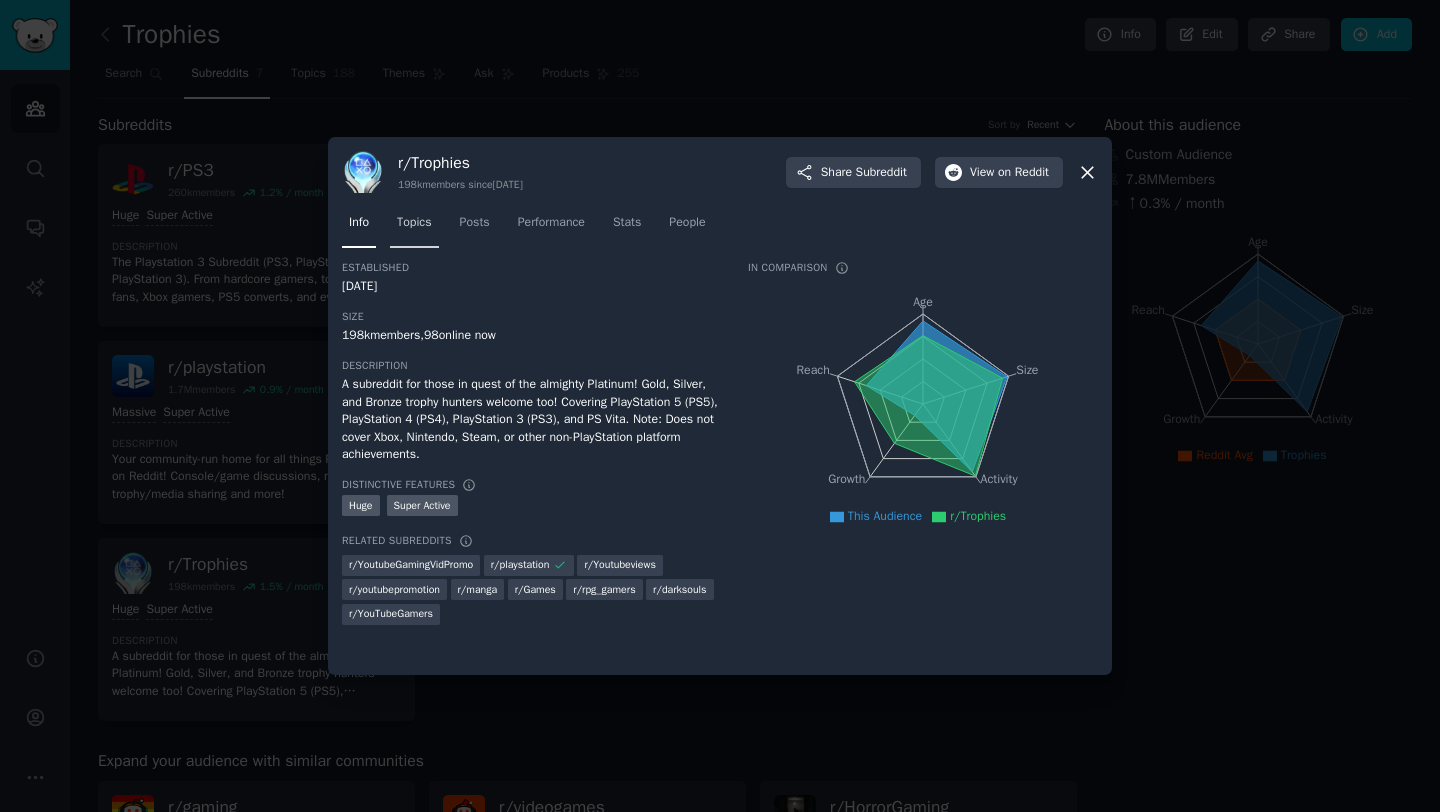 click on "Topics" at bounding box center (414, 227) 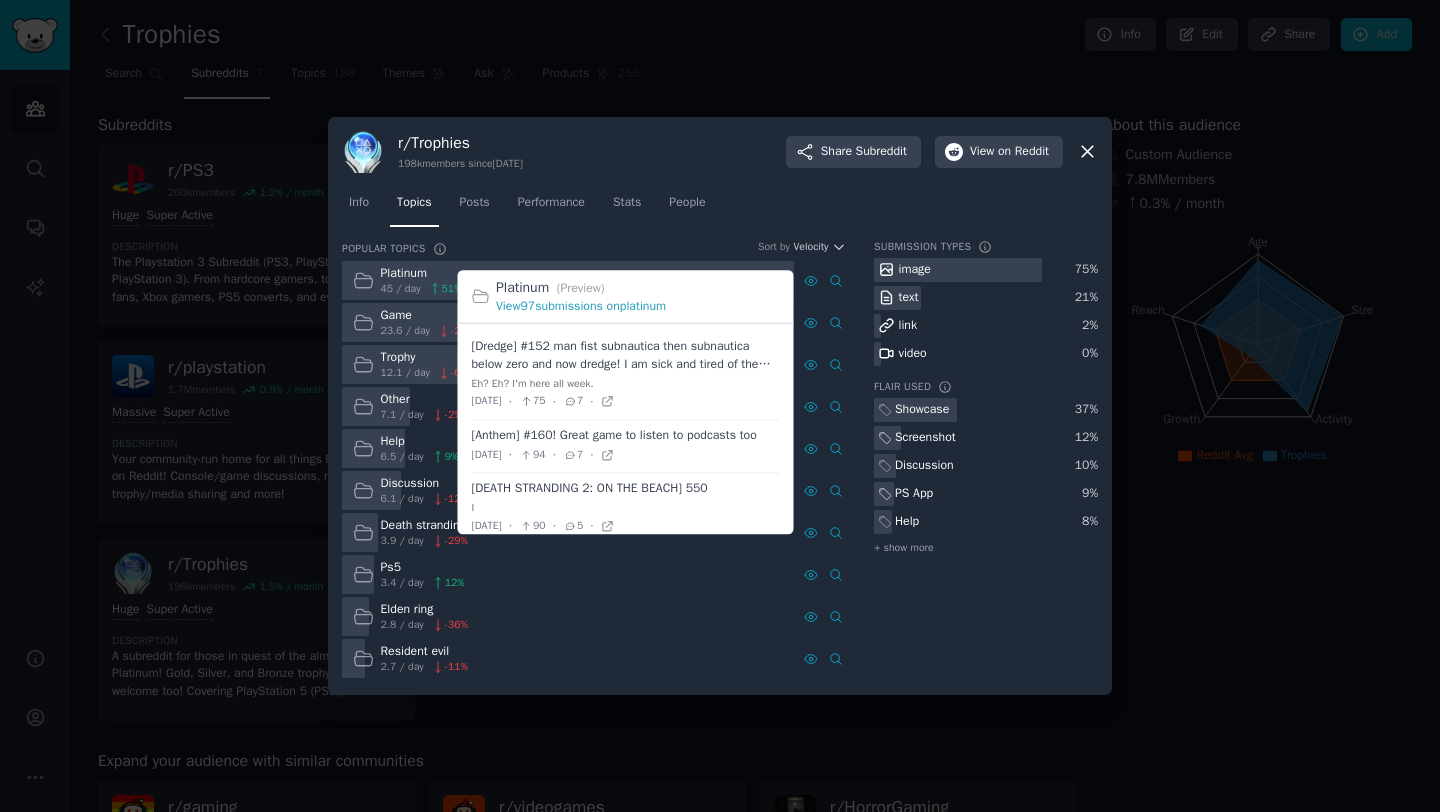 click on "Platinum   (Preview)" at bounding box center [638, 287] 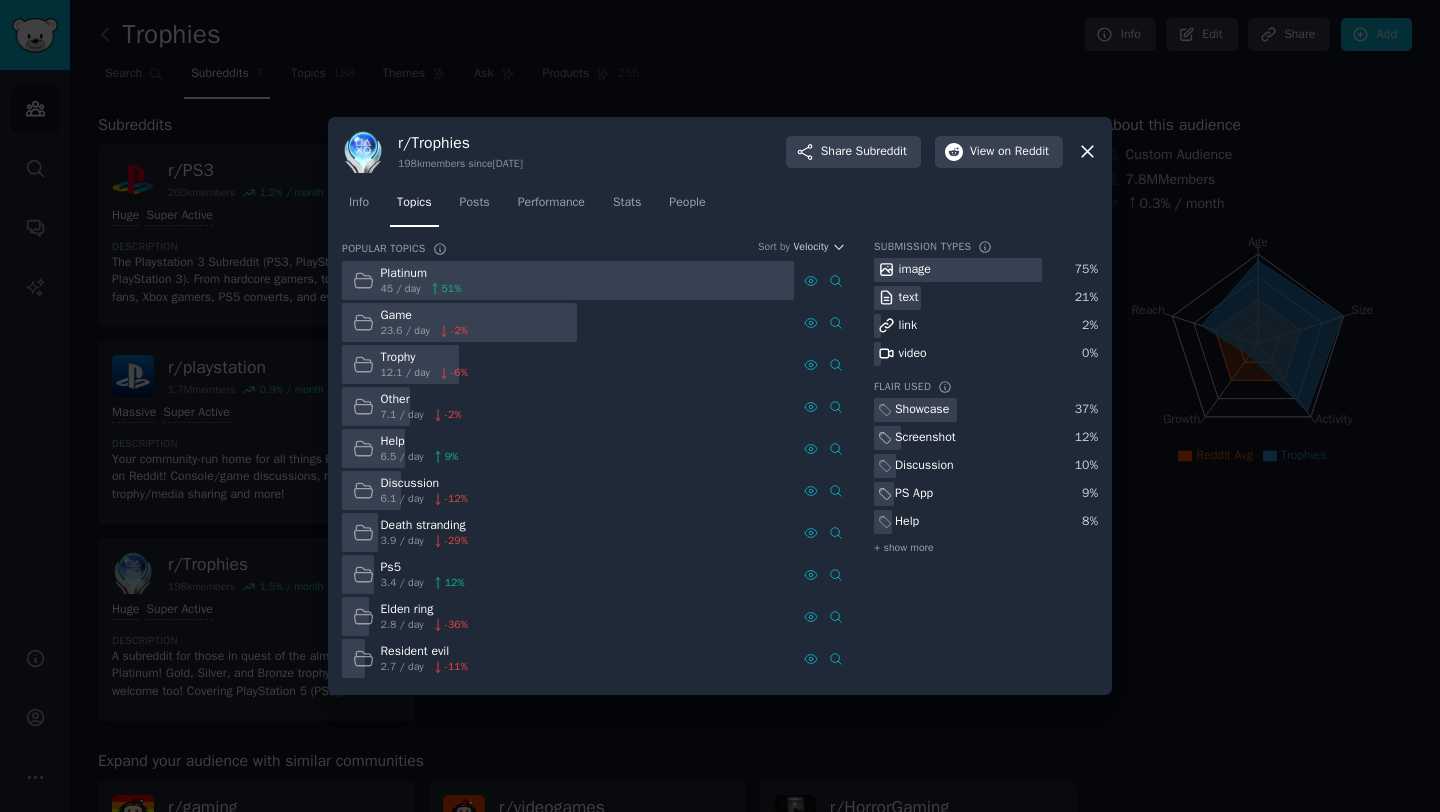 click on "45 / day" at bounding box center (401, 289) 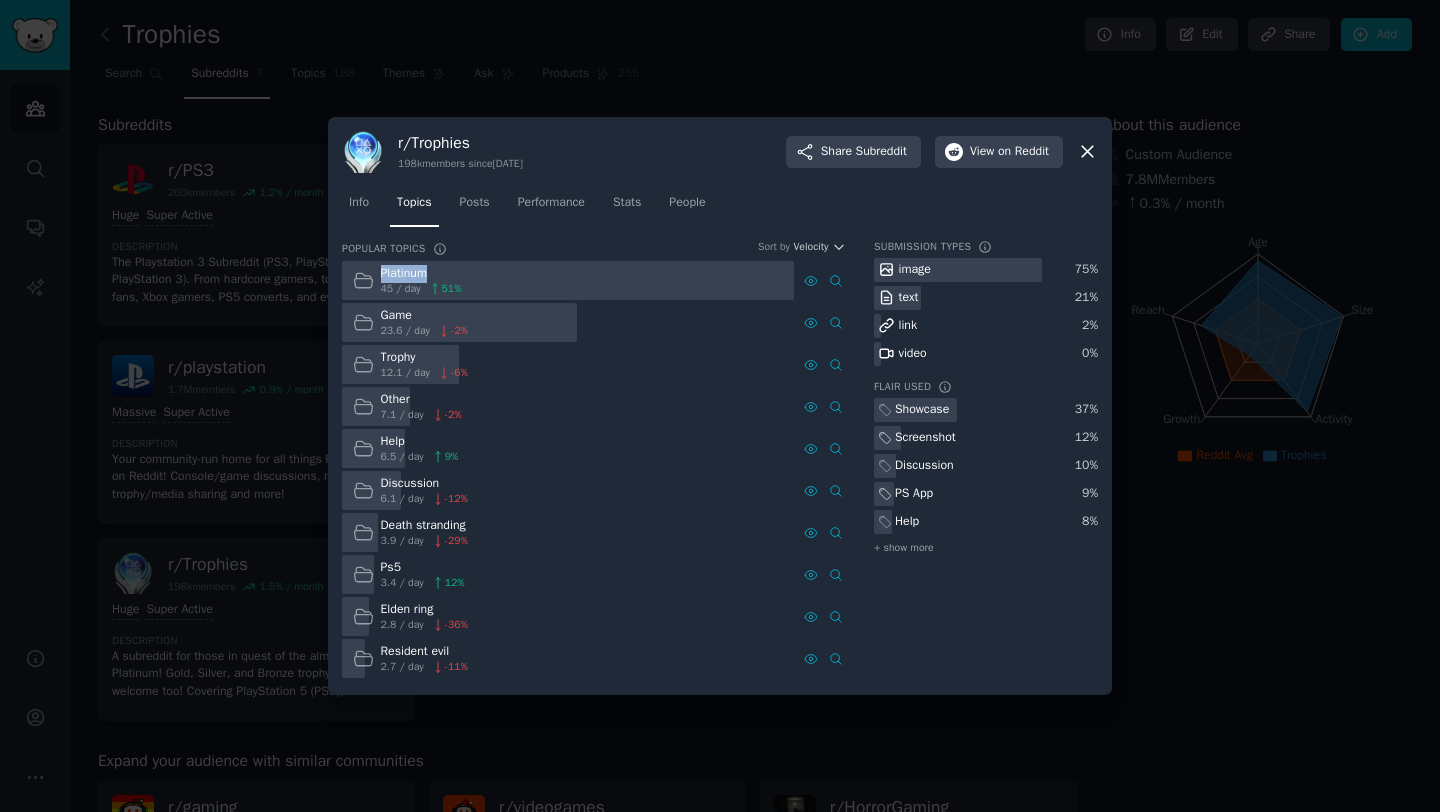 click on "Platinum" at bounding box center [421, 274] 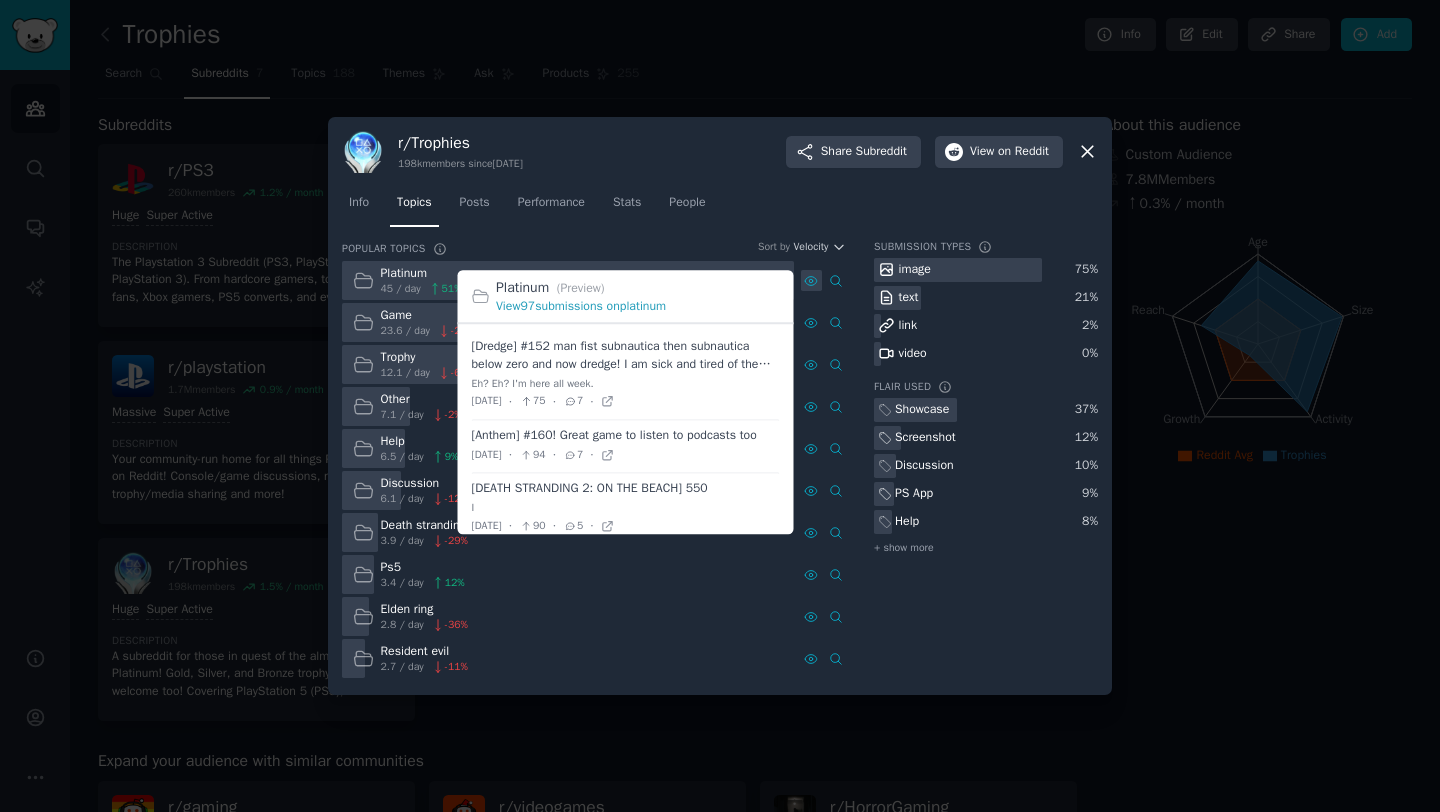 click 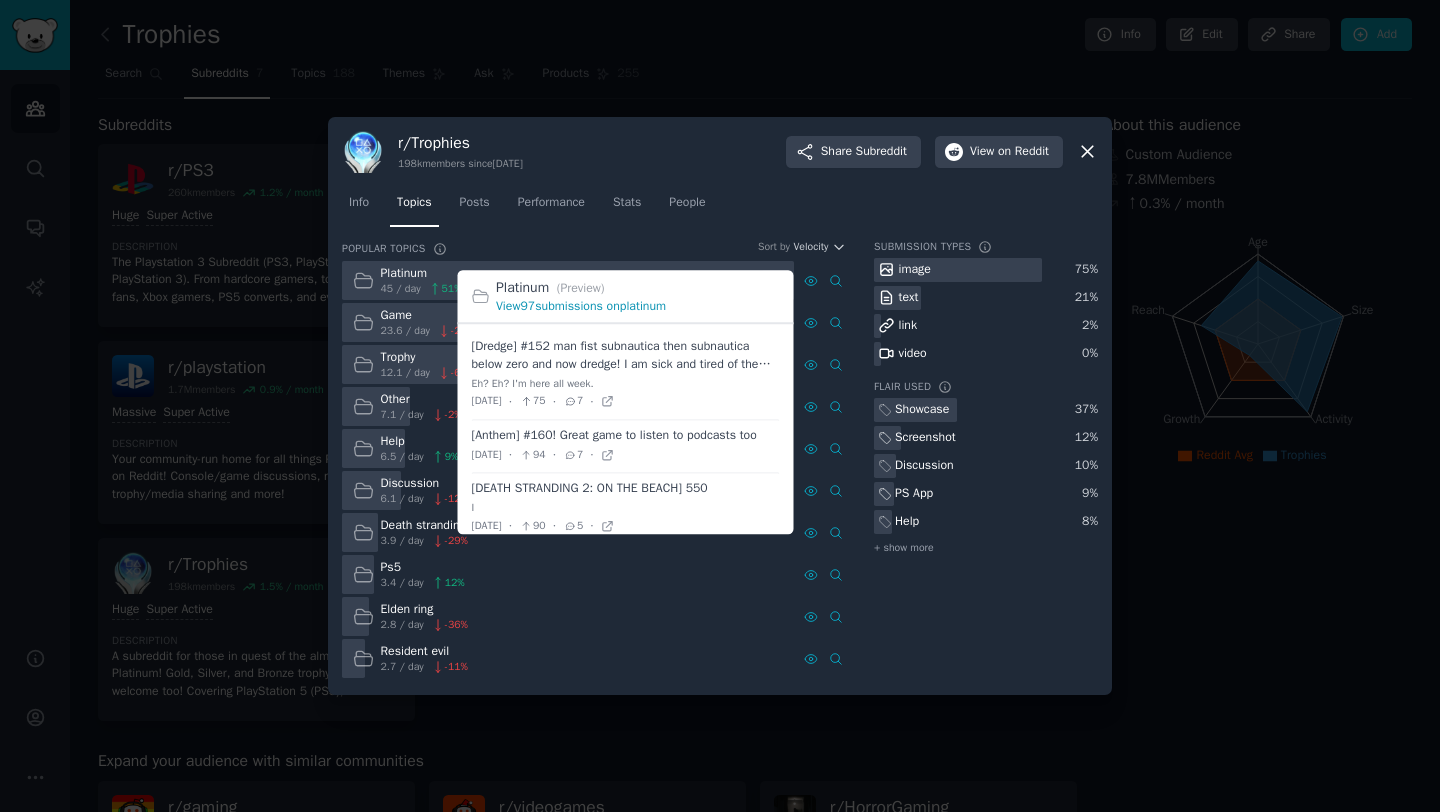 click on "View  97  submissions on  platinum" at bounding box center (581, 306) 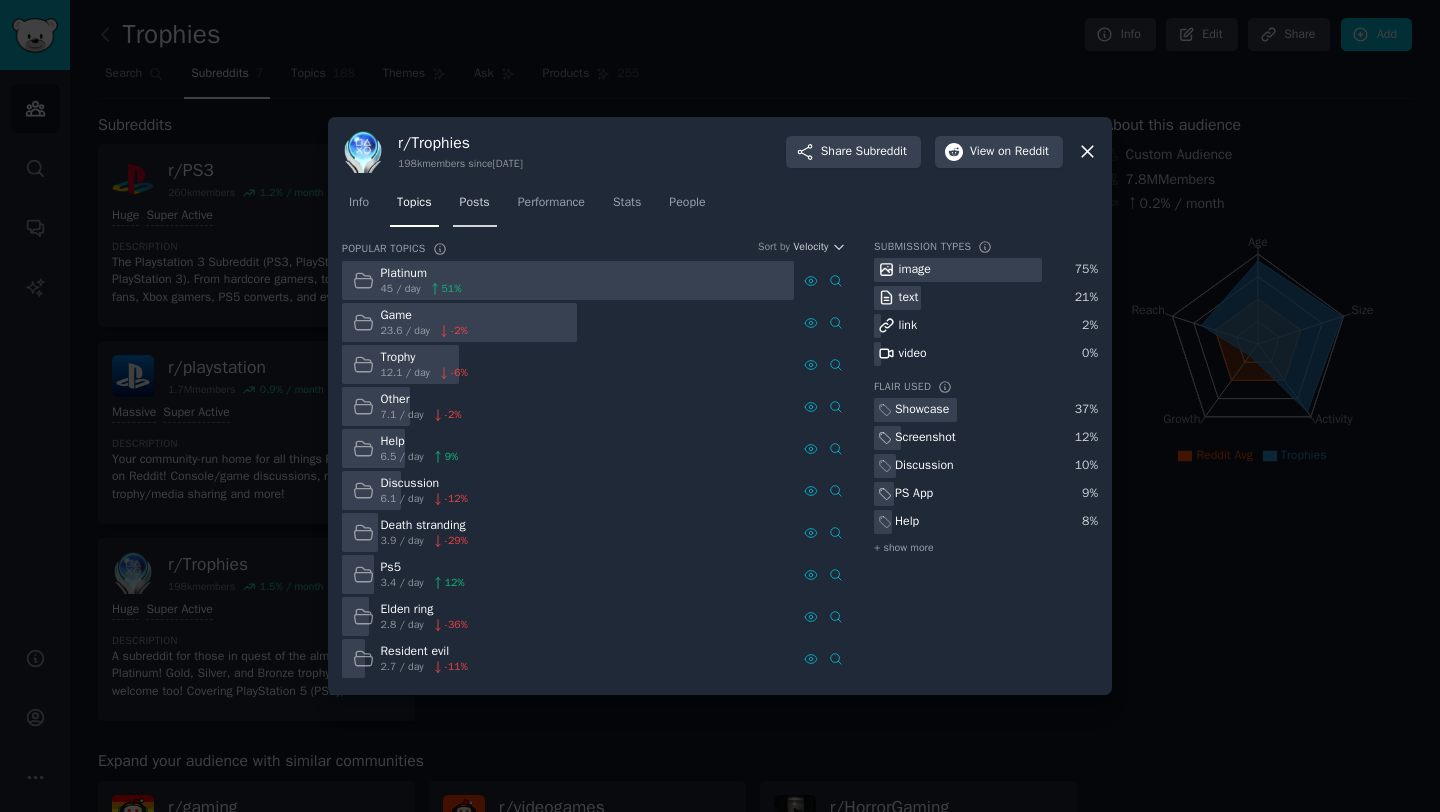 click on "Posts" at bounding box center (475, 203) 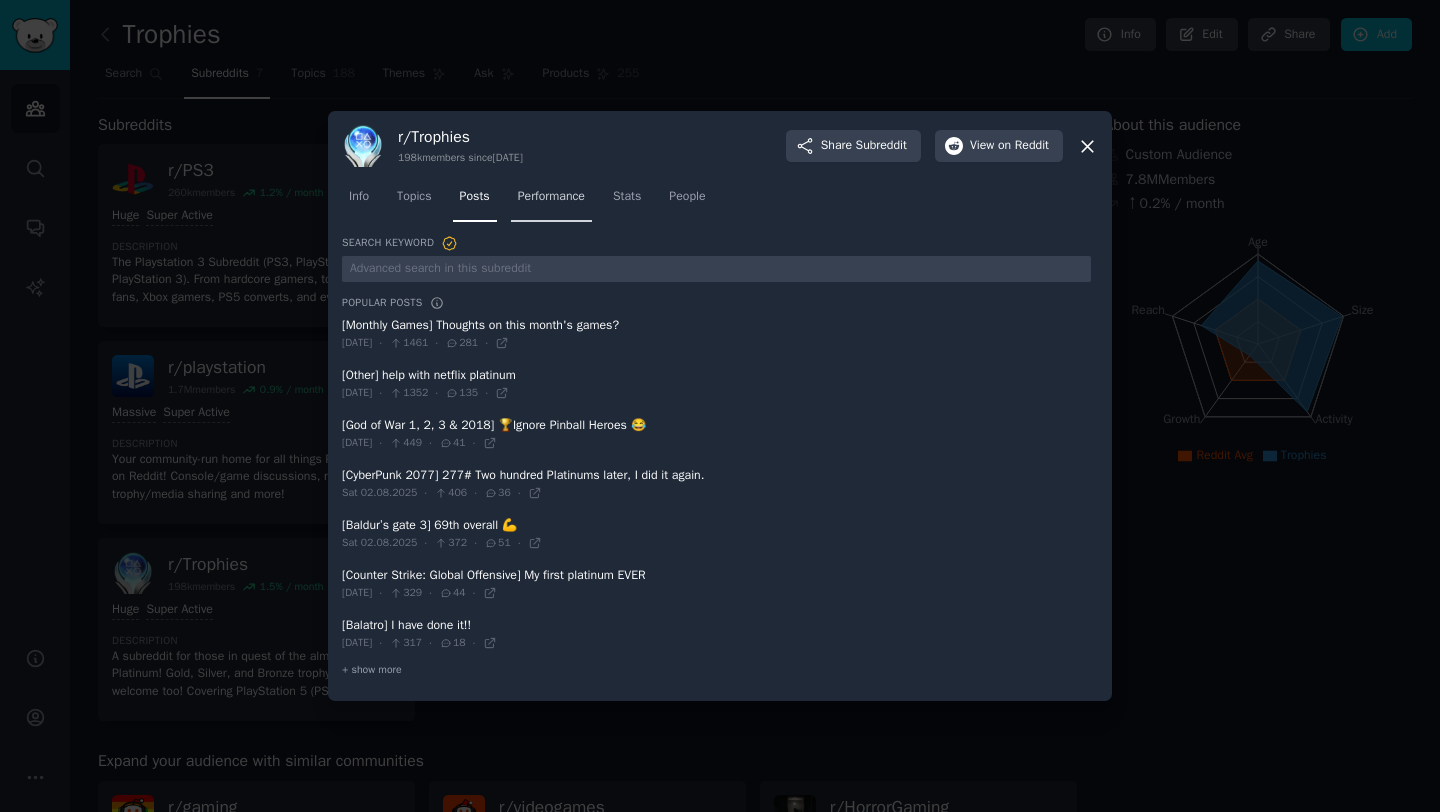 click on "Performance" at bounding box center (551, 197) 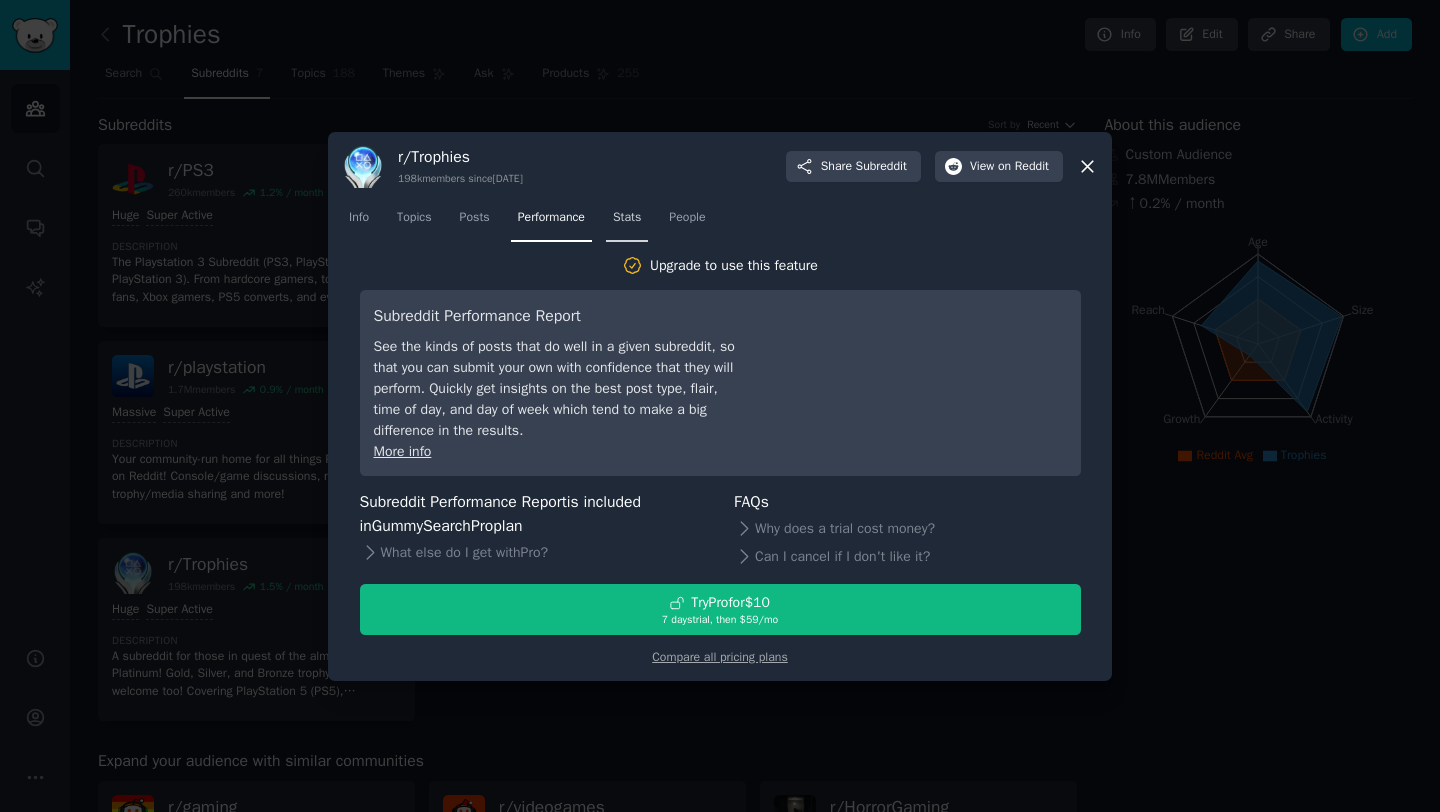 click on "Stats" at bounding box center (627, 222) 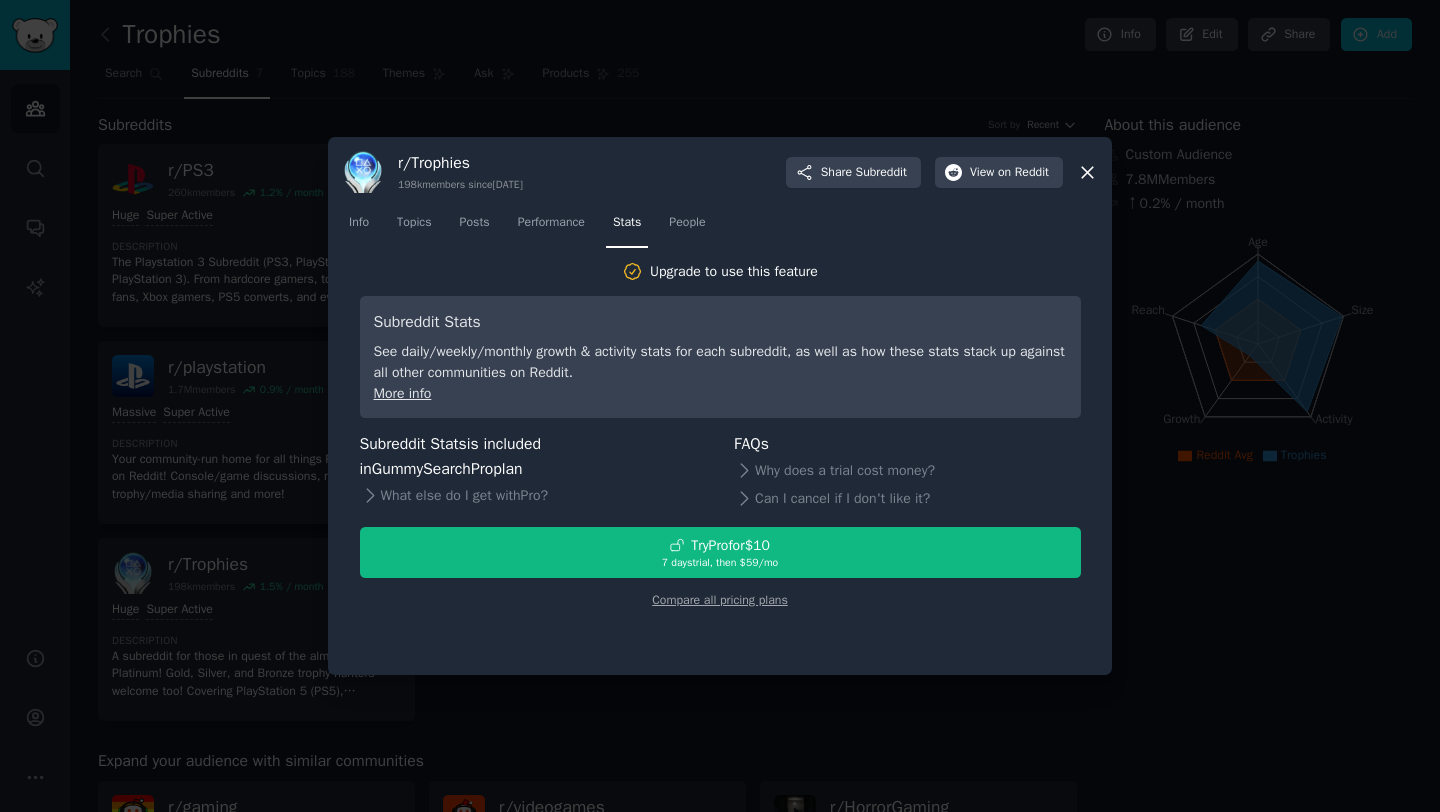 click 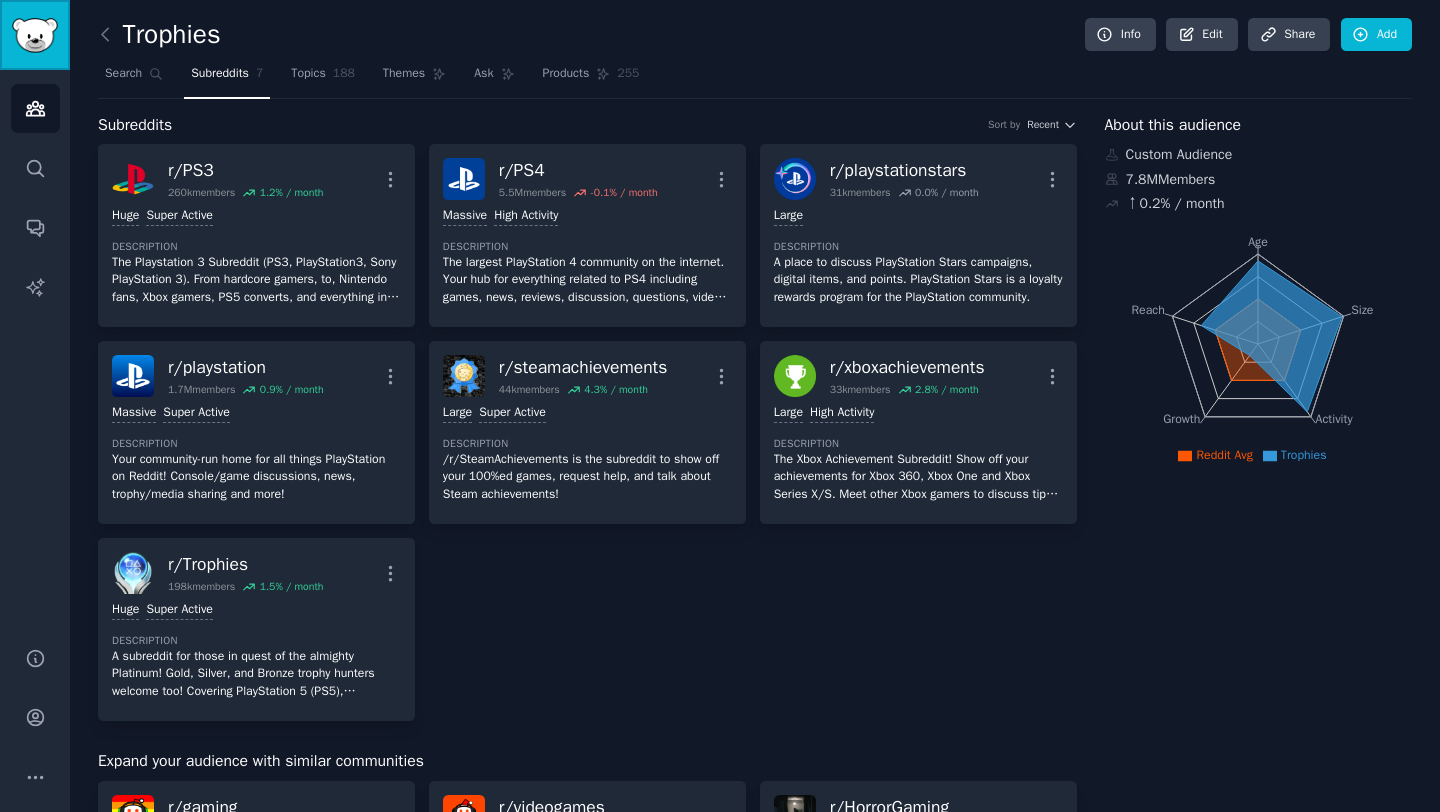 click at bounding box center [35, 35] 